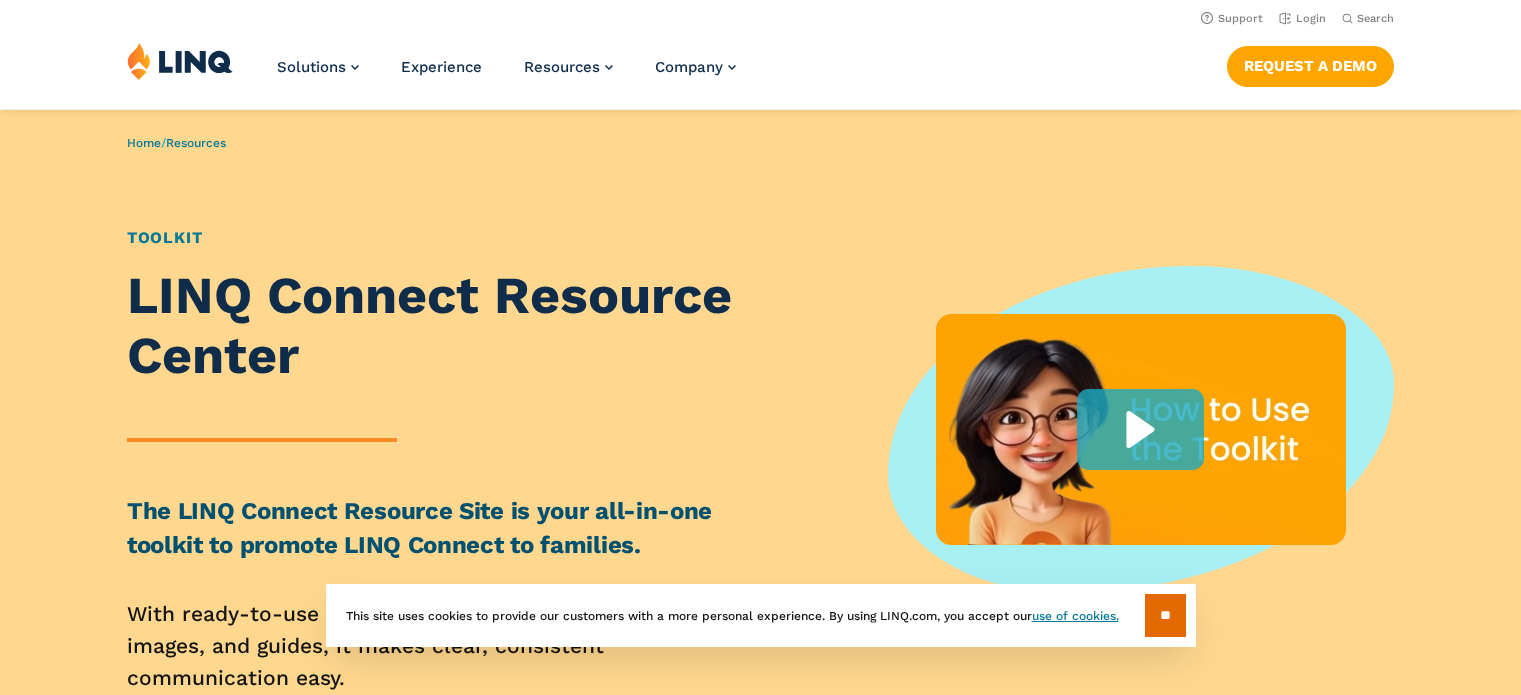 scroll, scrollTop: 0, scrollLeft: 0, axis: both 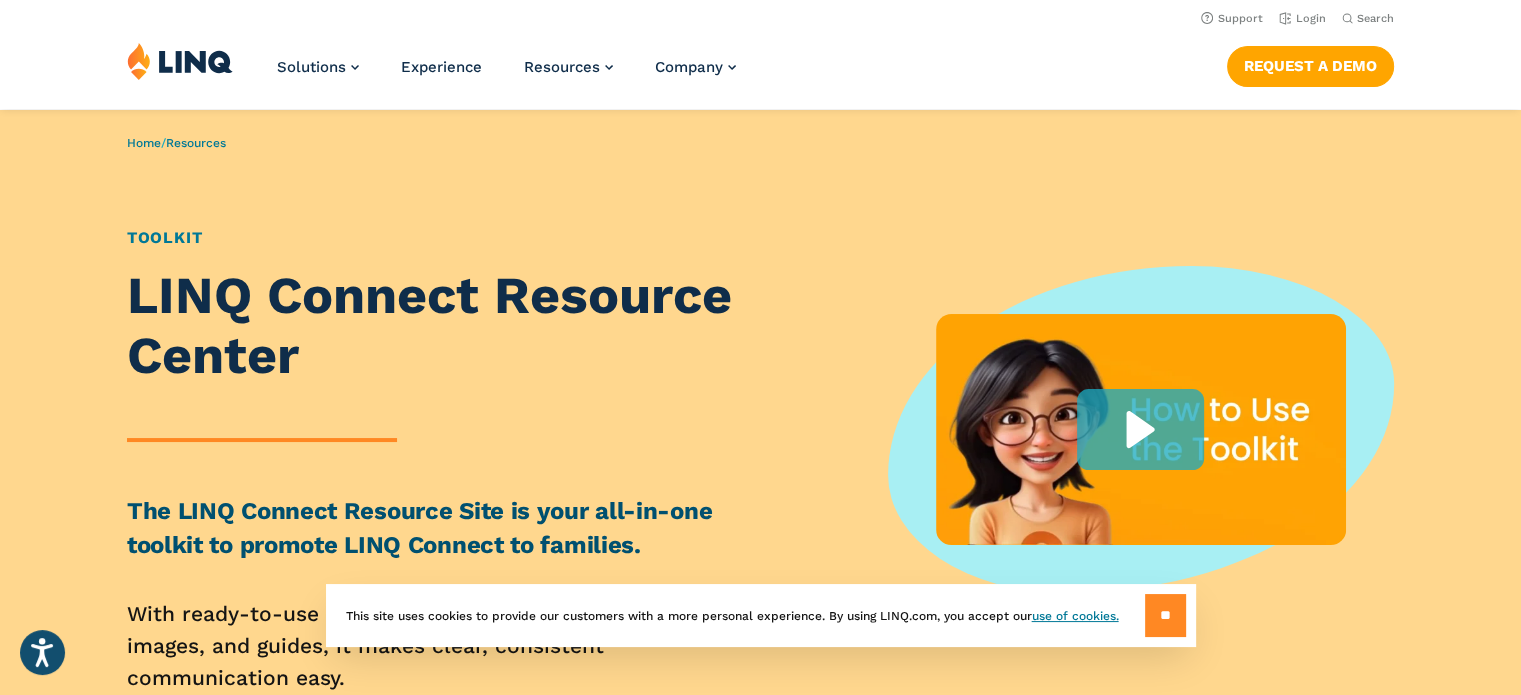 click on "**" at bounding box center (1165, 615) 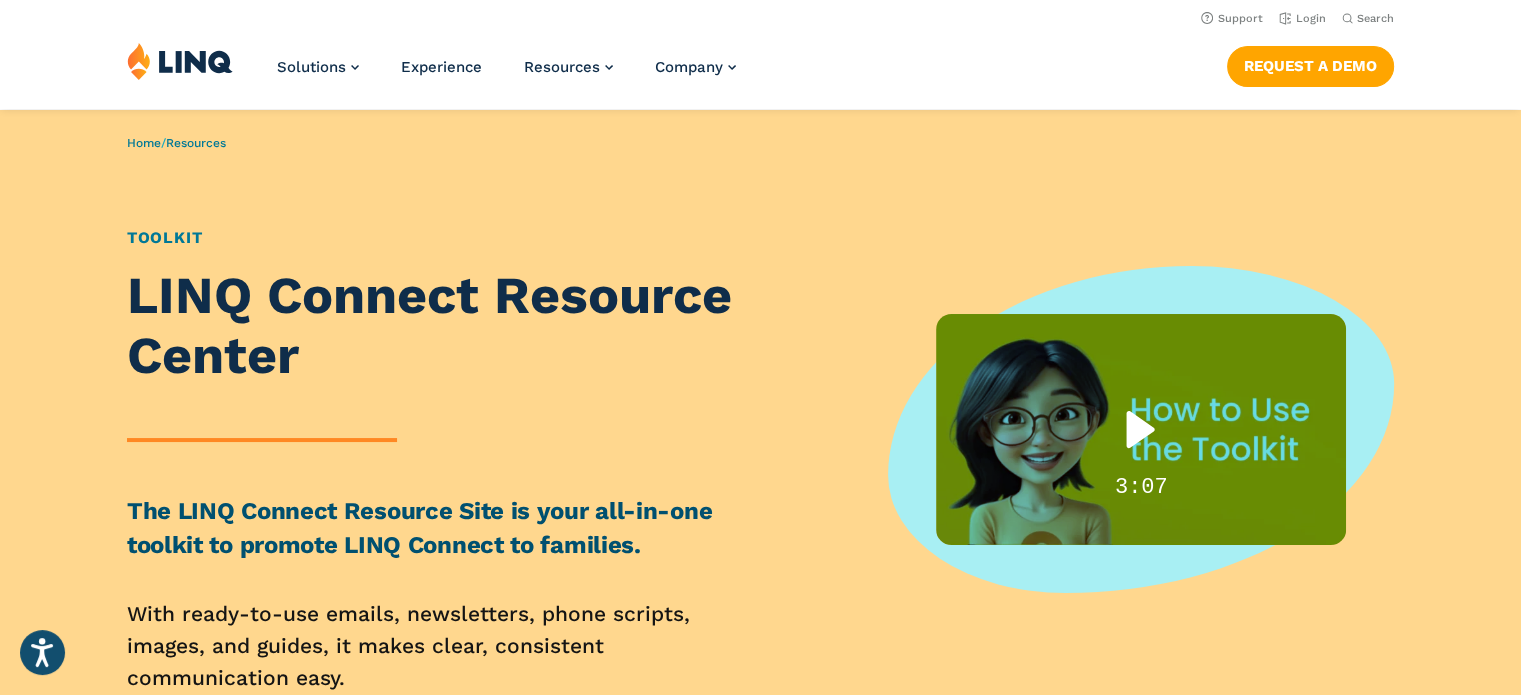 click at bounding box center [1140, 429] 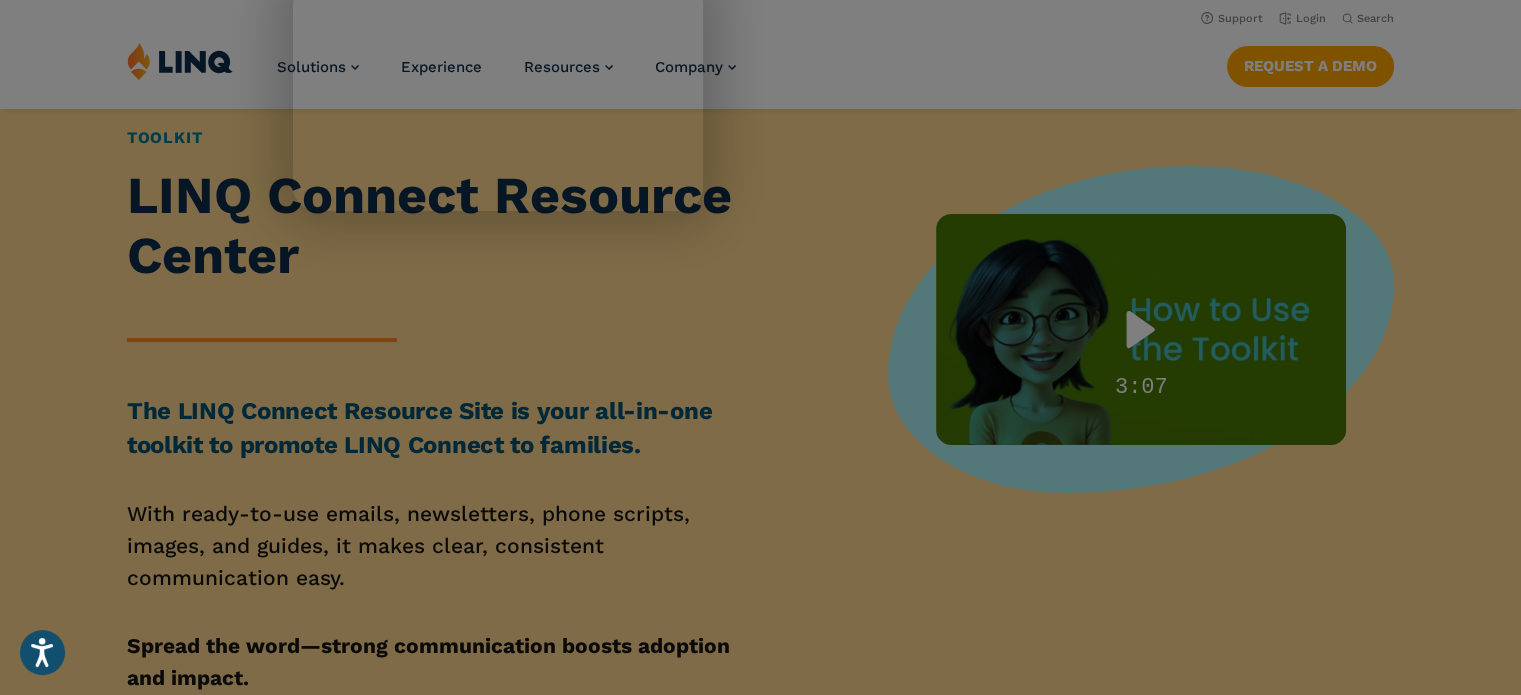 scroll, scrollTop: 0, scrollLeft: 0, axis: both 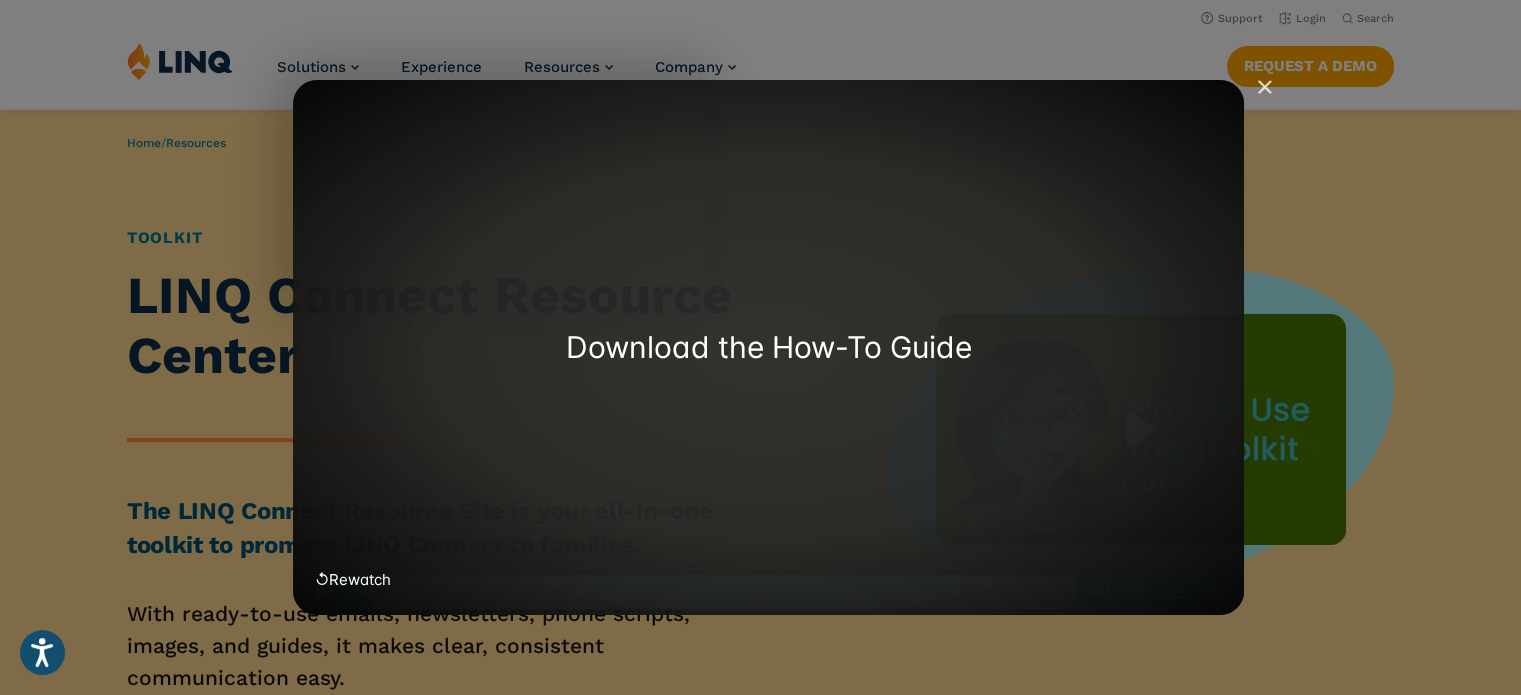 click on "Download the How-To Guide" at bounding box center (768, 347) 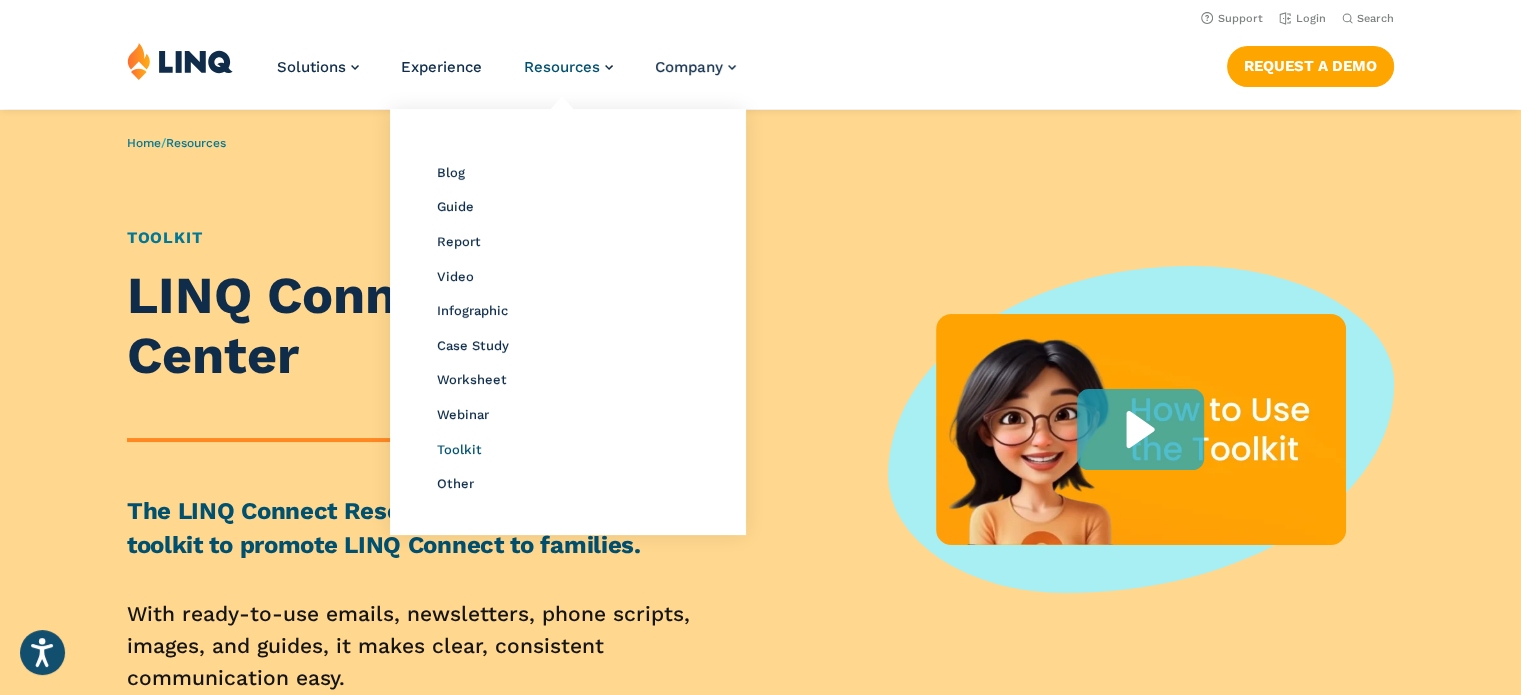 click on "Toolkit" at bounding box center [459, 449] 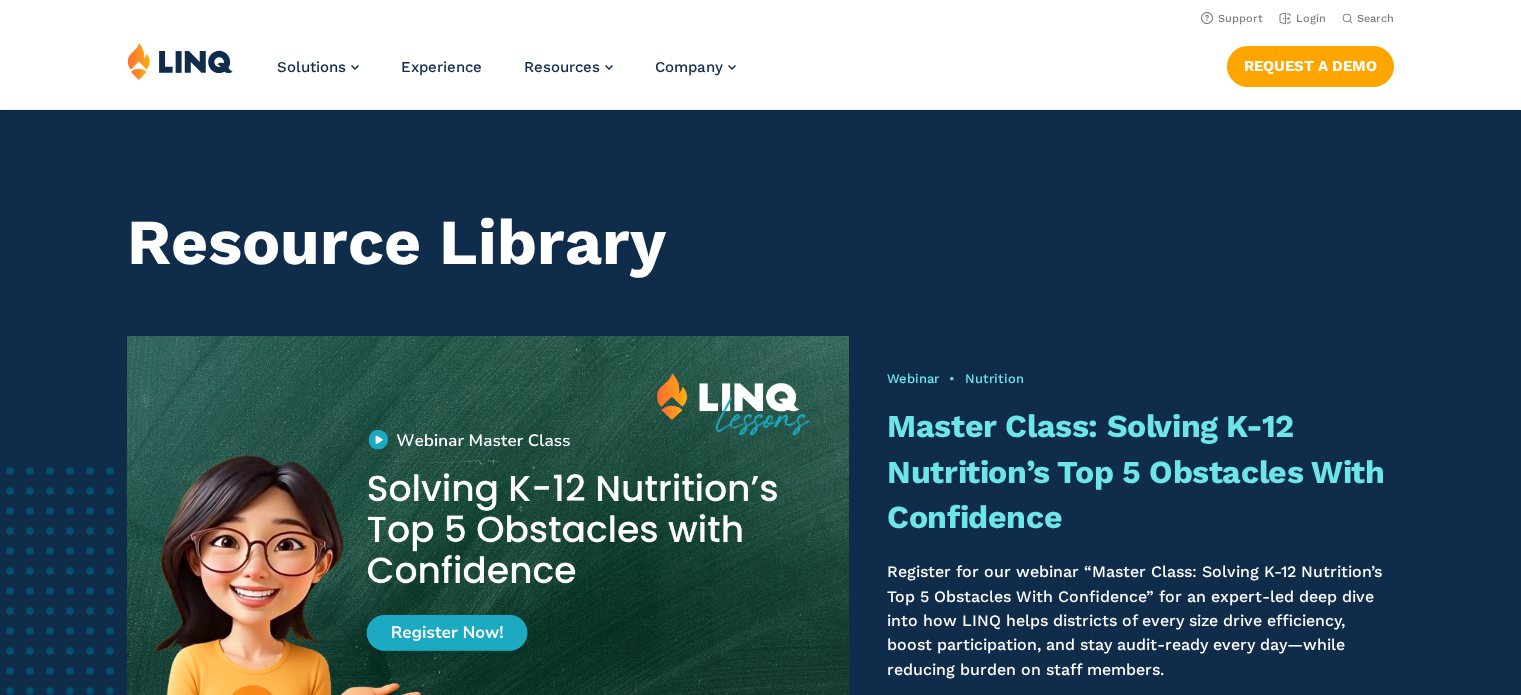 scroll, scrollTop: 1454, scrollLeft: 0, axis: vertical 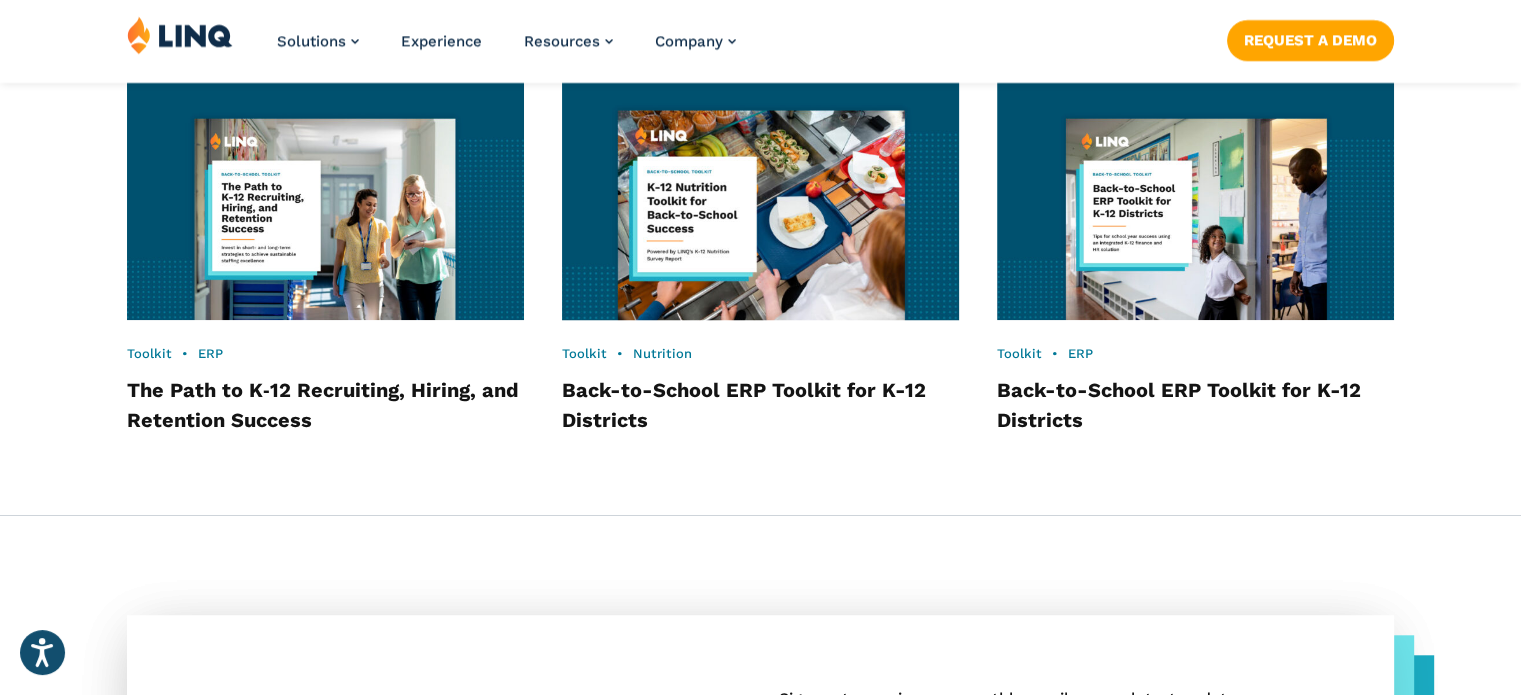 click at bounding box center [760, 200] 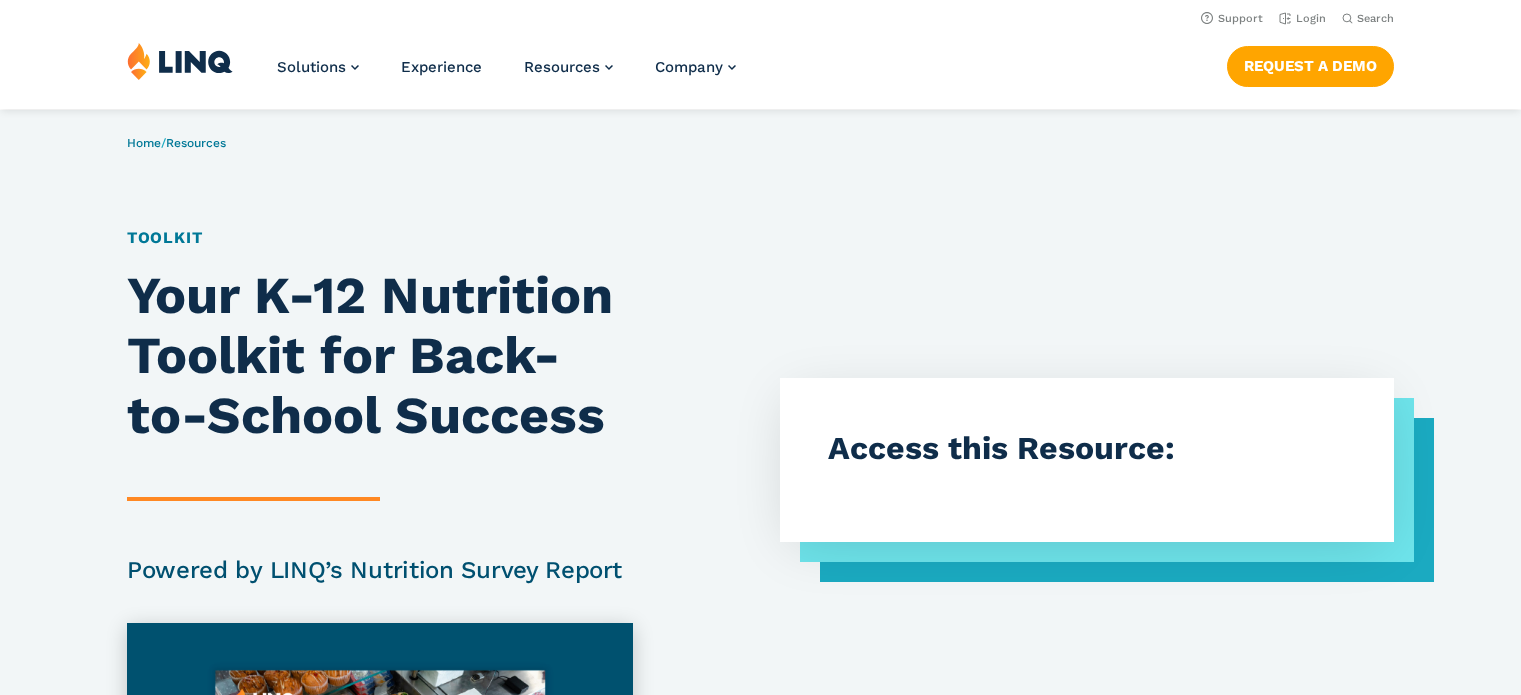 scroll, scrollTop: 300, scrollLeft: 0, axis: vertical 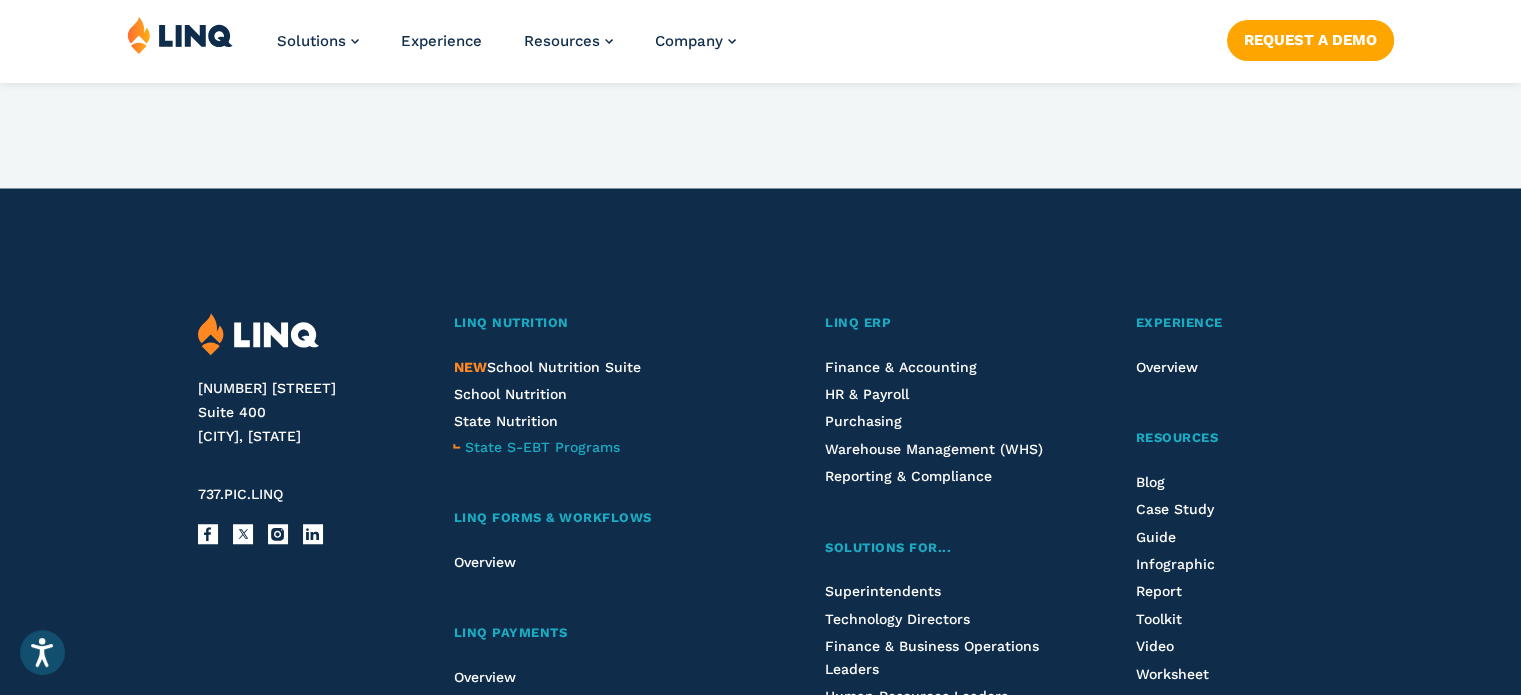 click on "State S-EBT Programs" at bounding box center (541, 447) 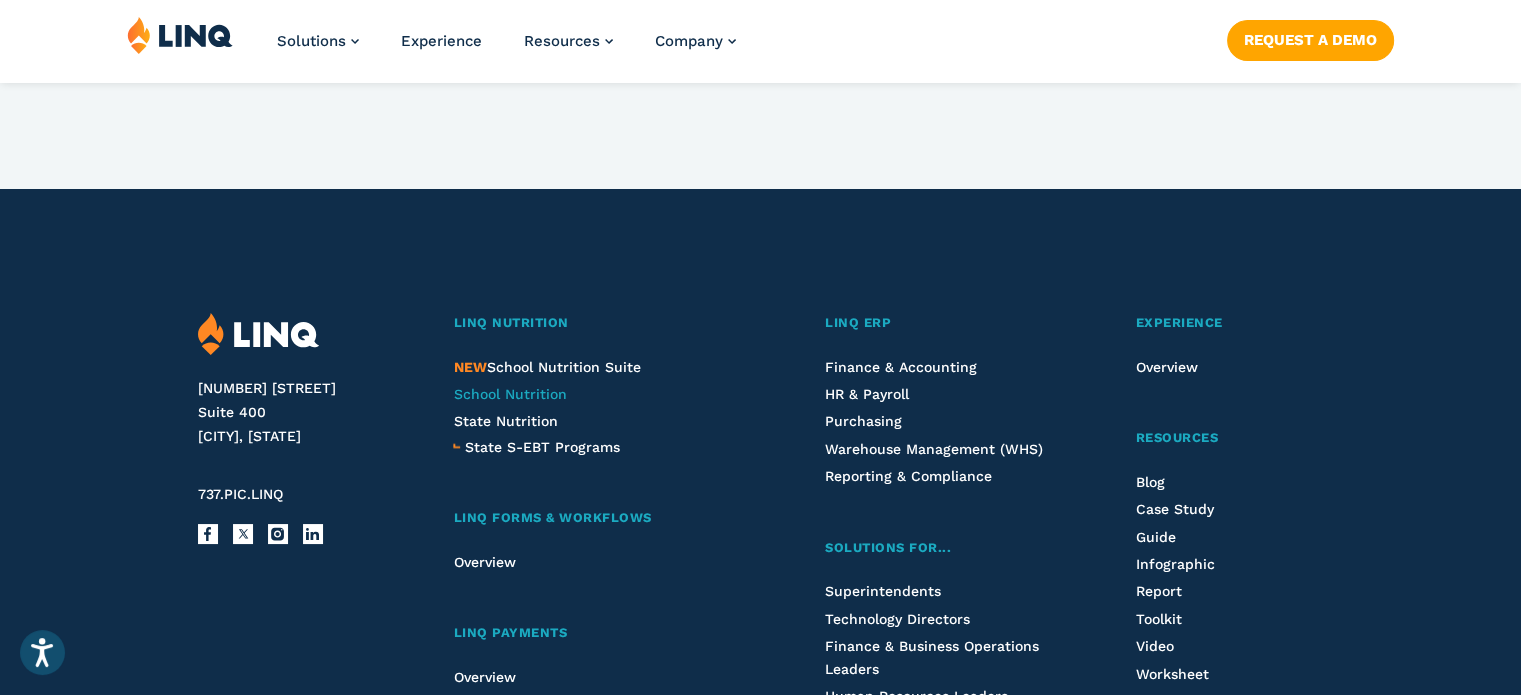 click on "School Nutrition" at bounding box center [509, 394] 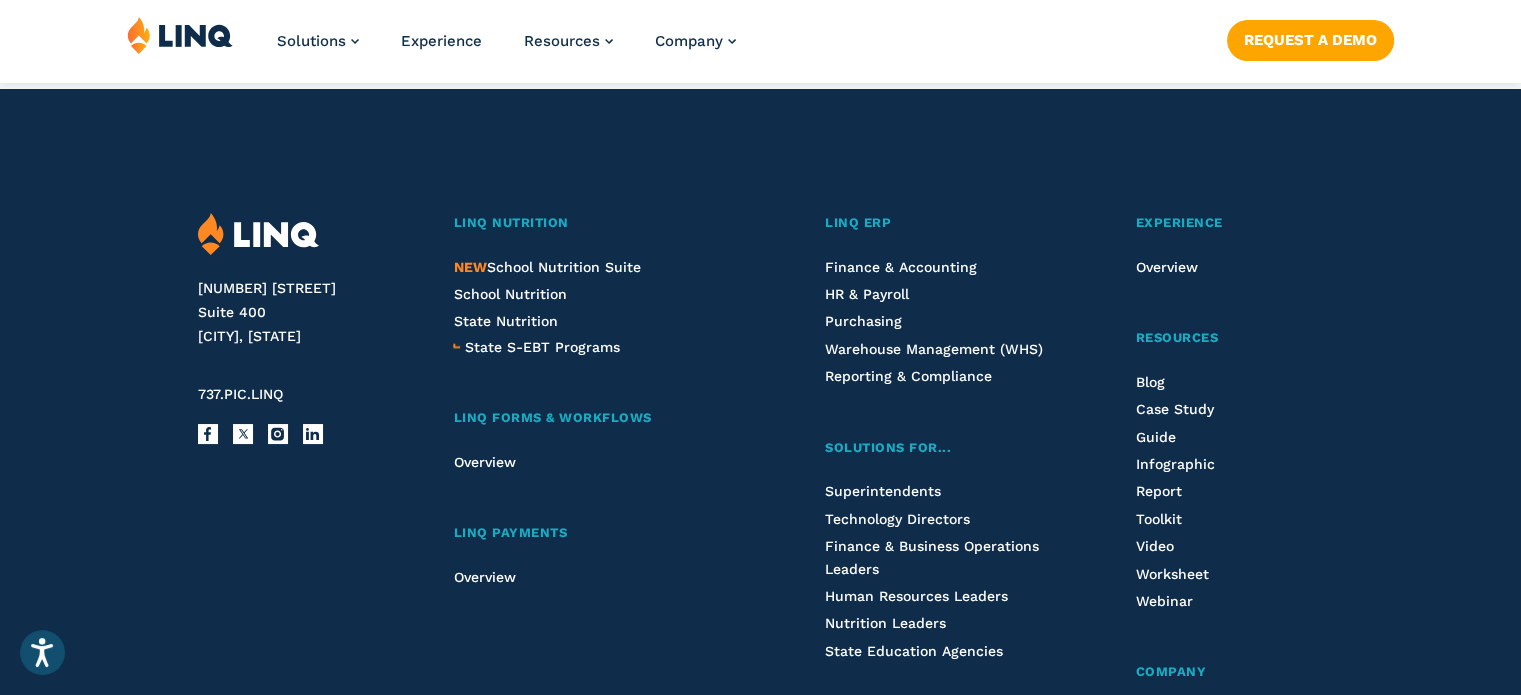 scroll, scrollTop: 1600, scrollLeft: 0, axis: vertical 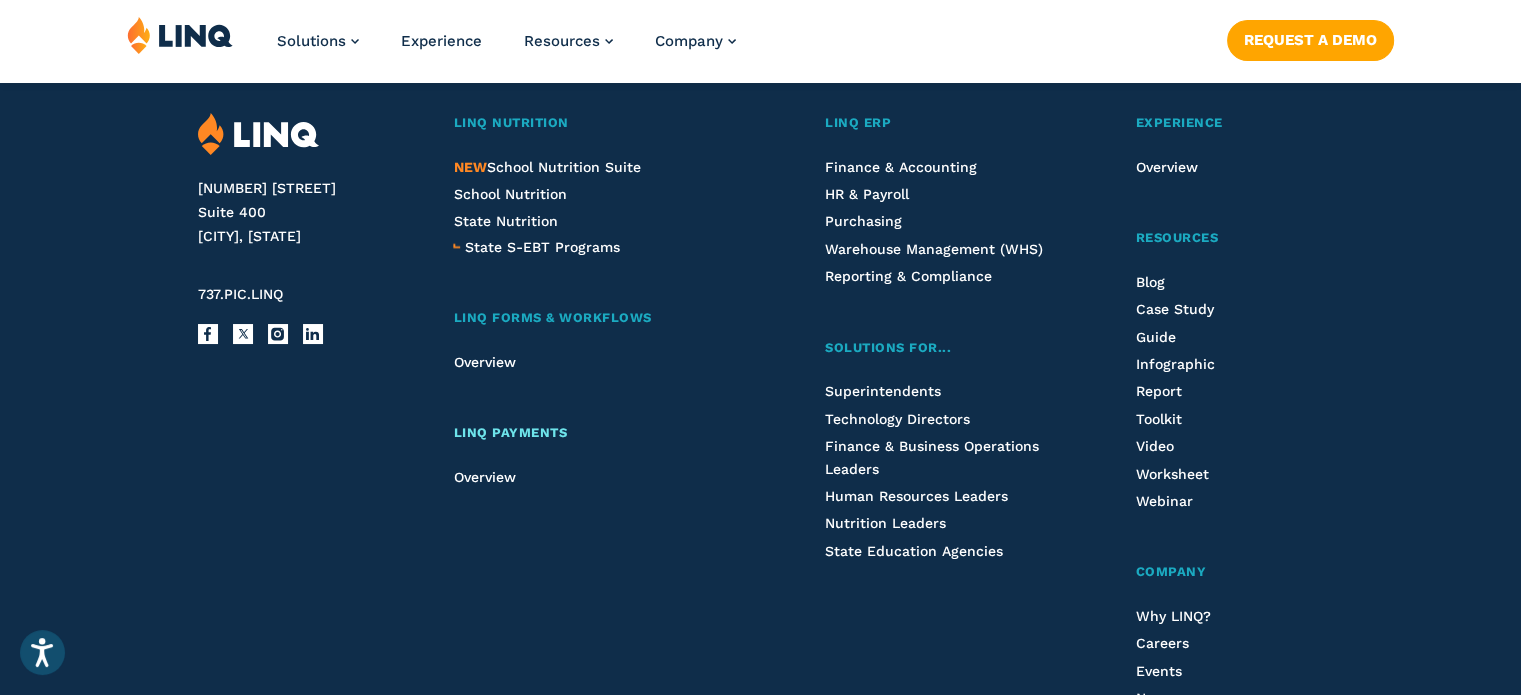 click on "LINQ Payments" at bounding box center [510, 432] 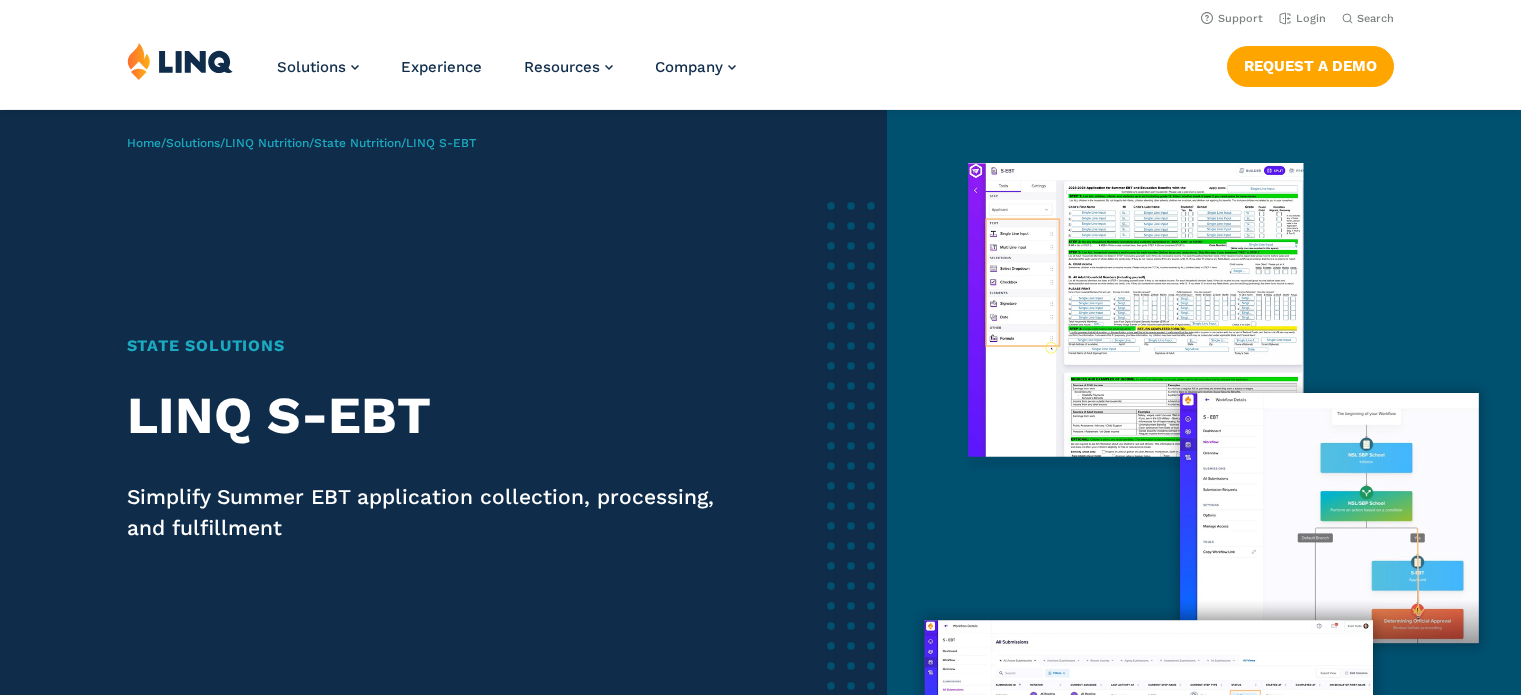 scroll, scrollTop: 0, scrollLeft: 0, axis: both 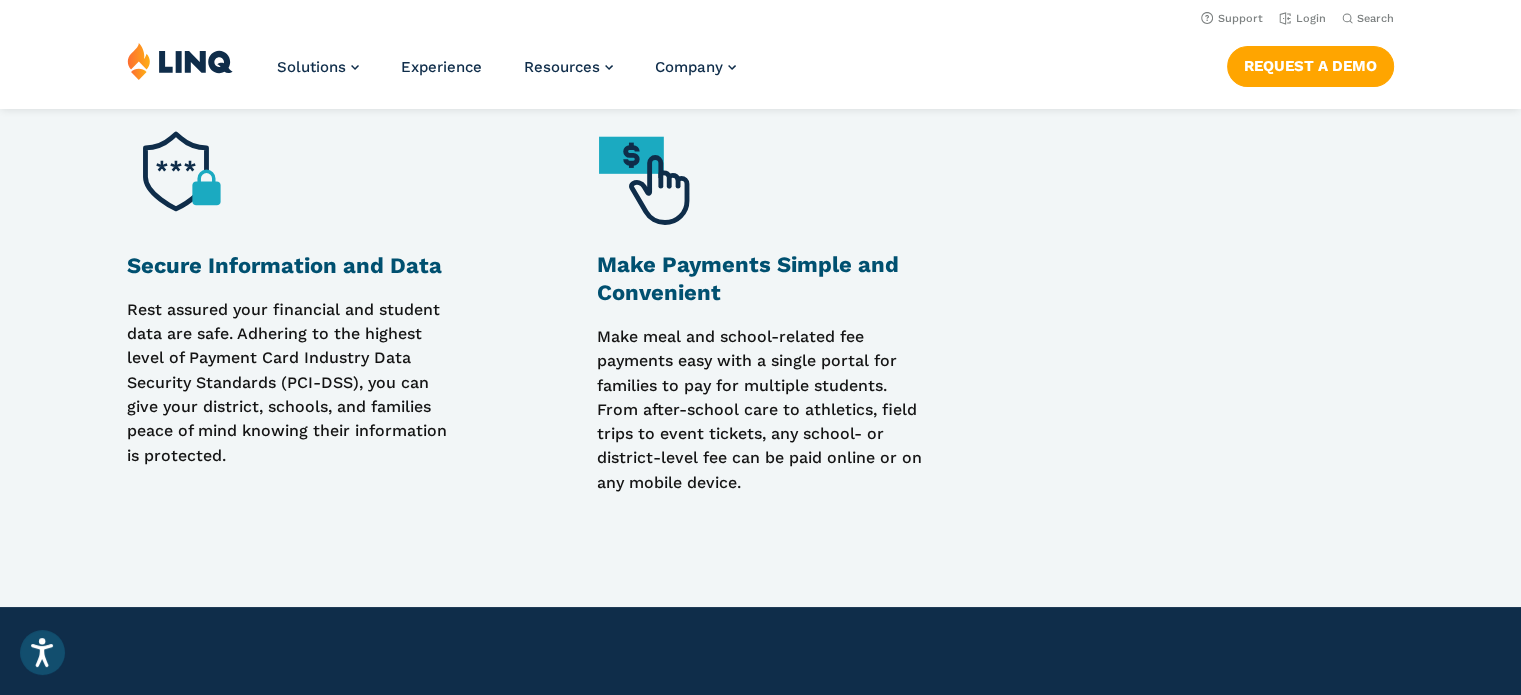 click on "Make Payments Simple and Convenient" at bounding box center [761, 279] 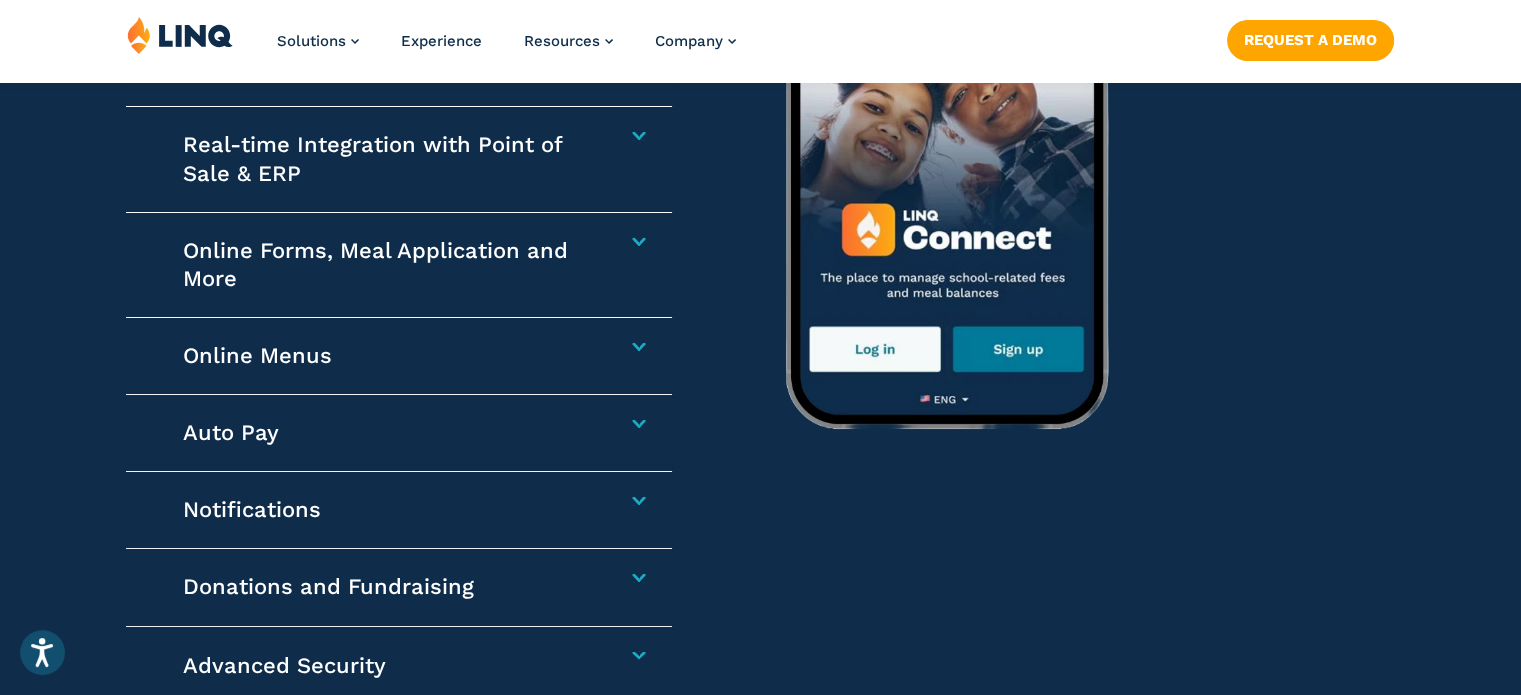 scroll, scrollTop: 3300, scrollLeft: 0, axis: vertical 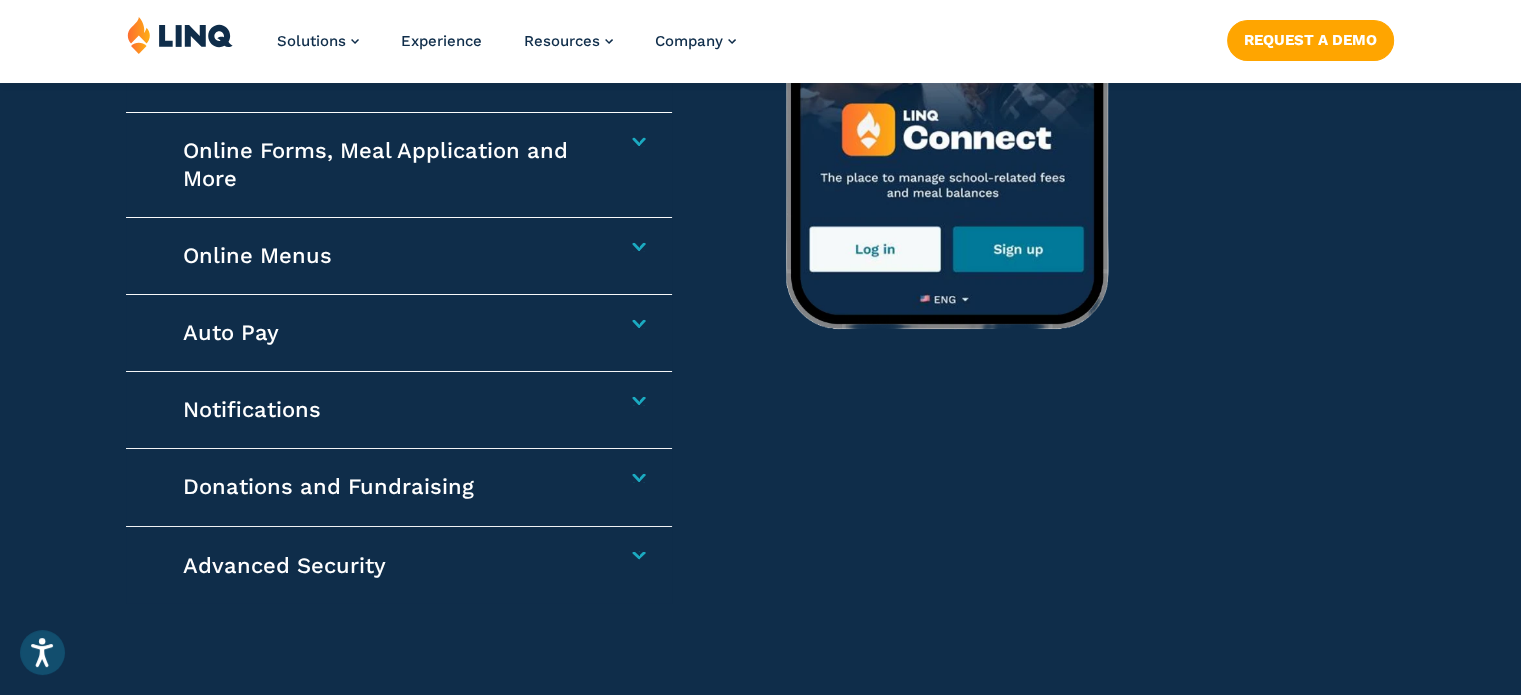 click on "Donations and Fundraising" at bounding box center (389, 487) 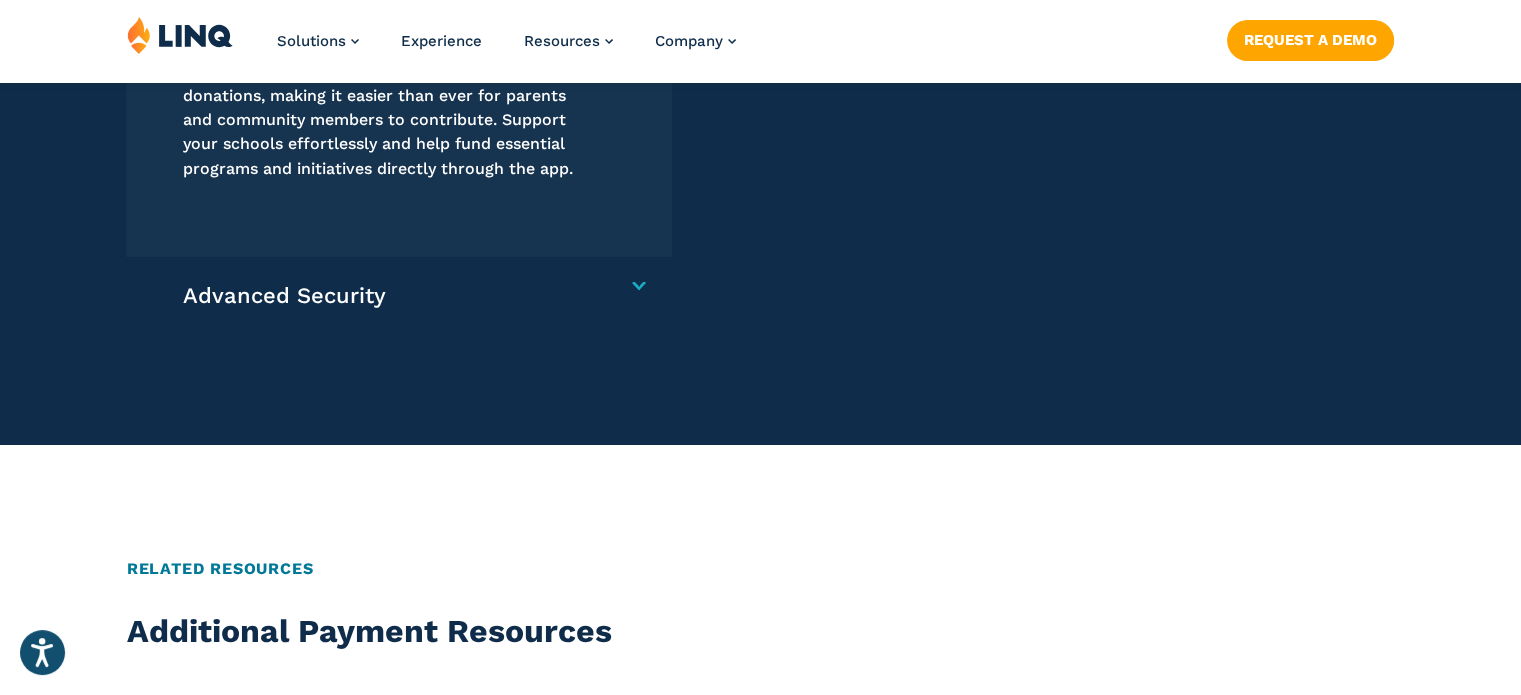 scroll, scrollTop: 3093, scrollLeft: 0, axis: vertical 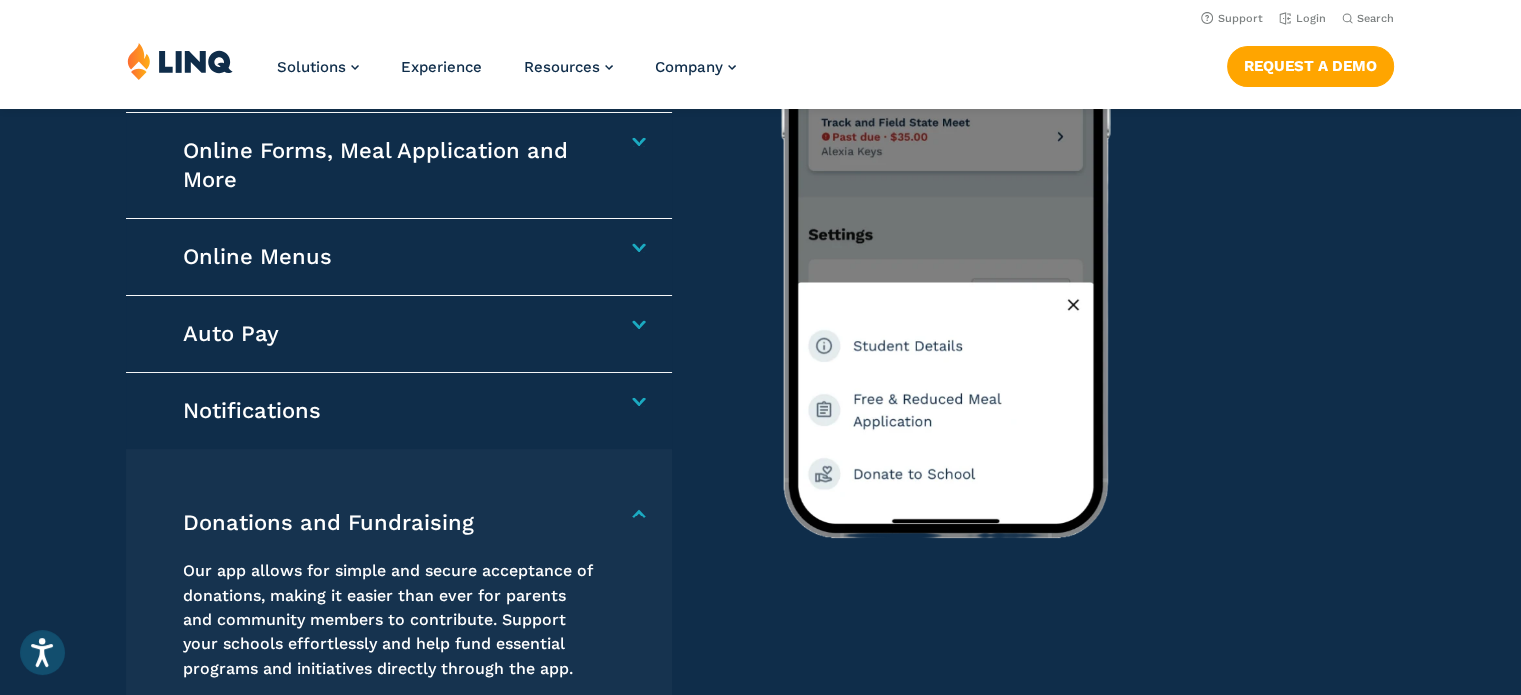 click on "Auto Pay
Setting up Auto Pay saves families time and eliminates the hassle of managing weekly meal account payments. With Auto Pay, parents can ensure their child’s meal account is always funded, giving them peace of mind and more time for what truly matters." at bounding box center (398, 334) 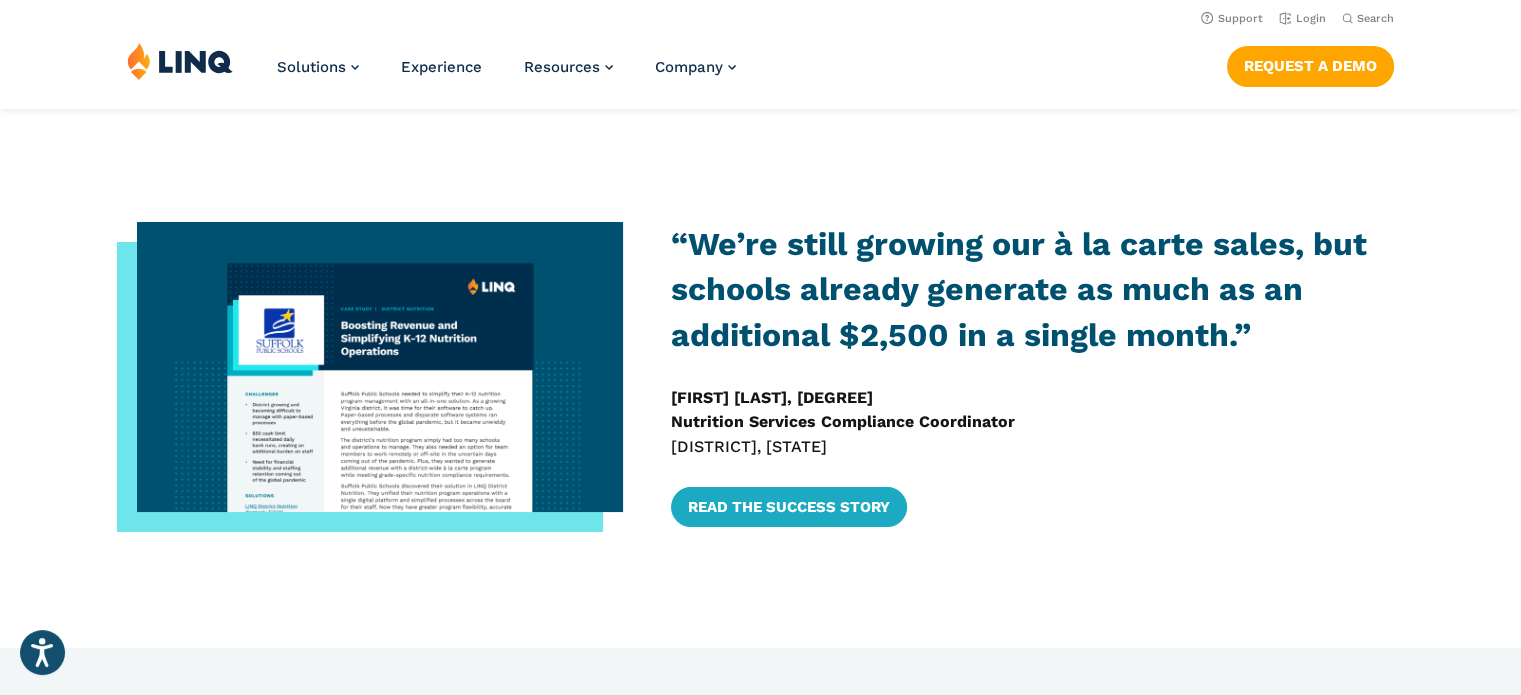 scroll, scrollTop: 0, scrollLeft: 0, axis: both 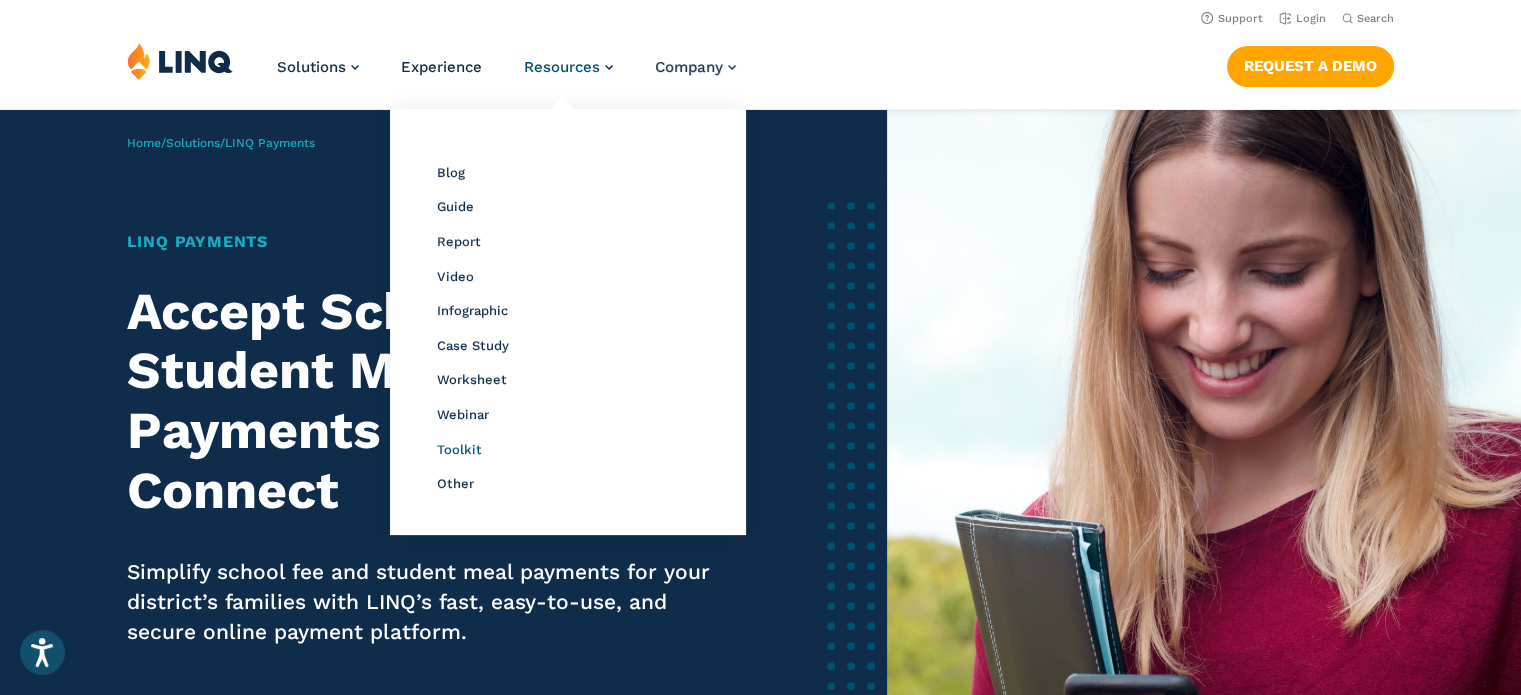 click on "Toolkit" at bounding box center (459, 449) 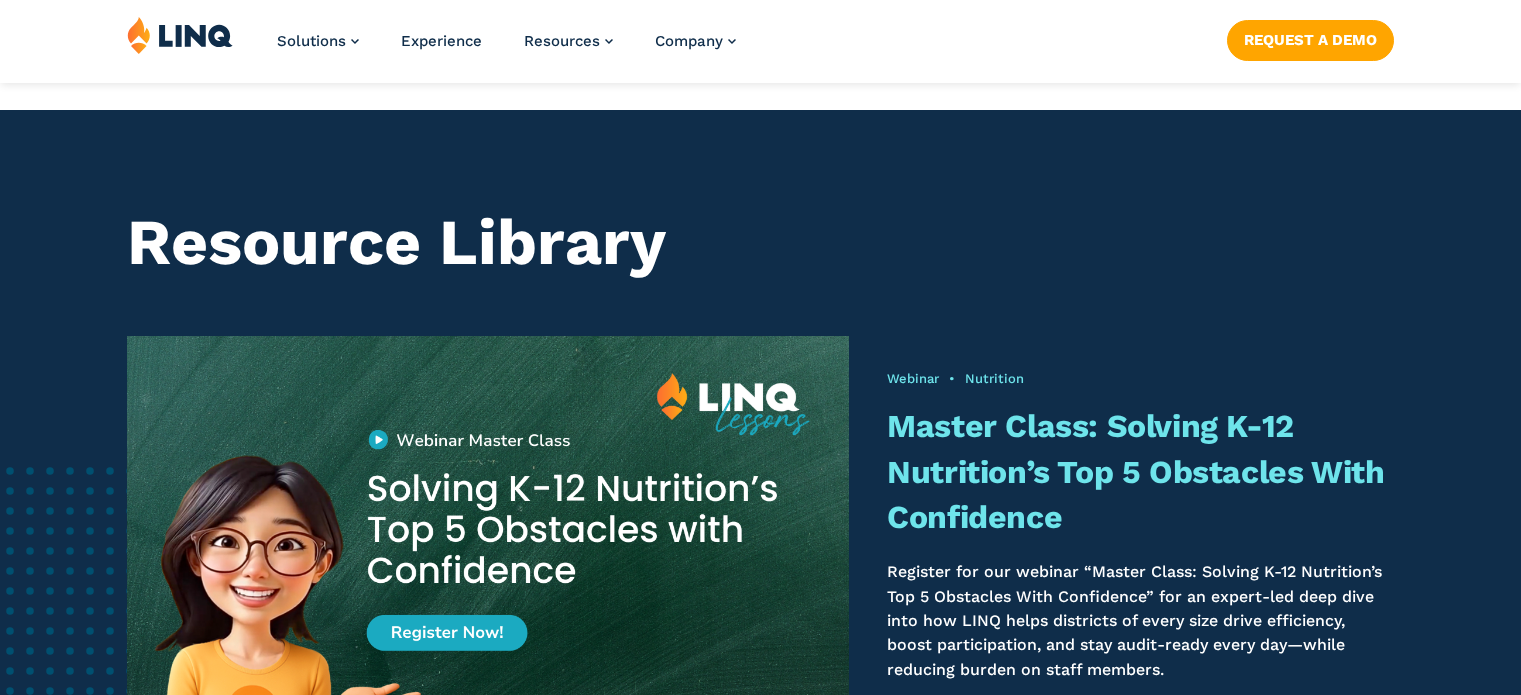 scroll, scrollTop: 1454, scrollLeft: 0, axis: vertical 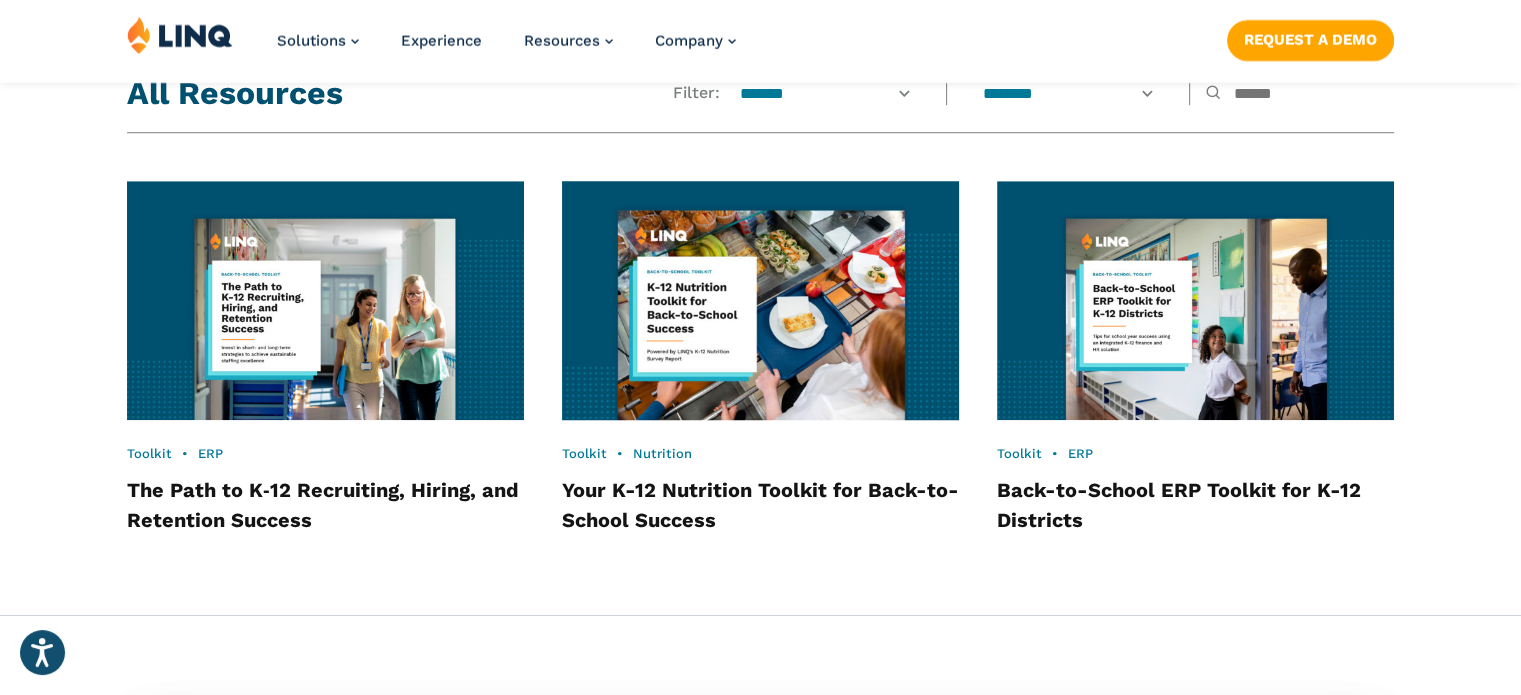 click at bounding box center [760, 300] 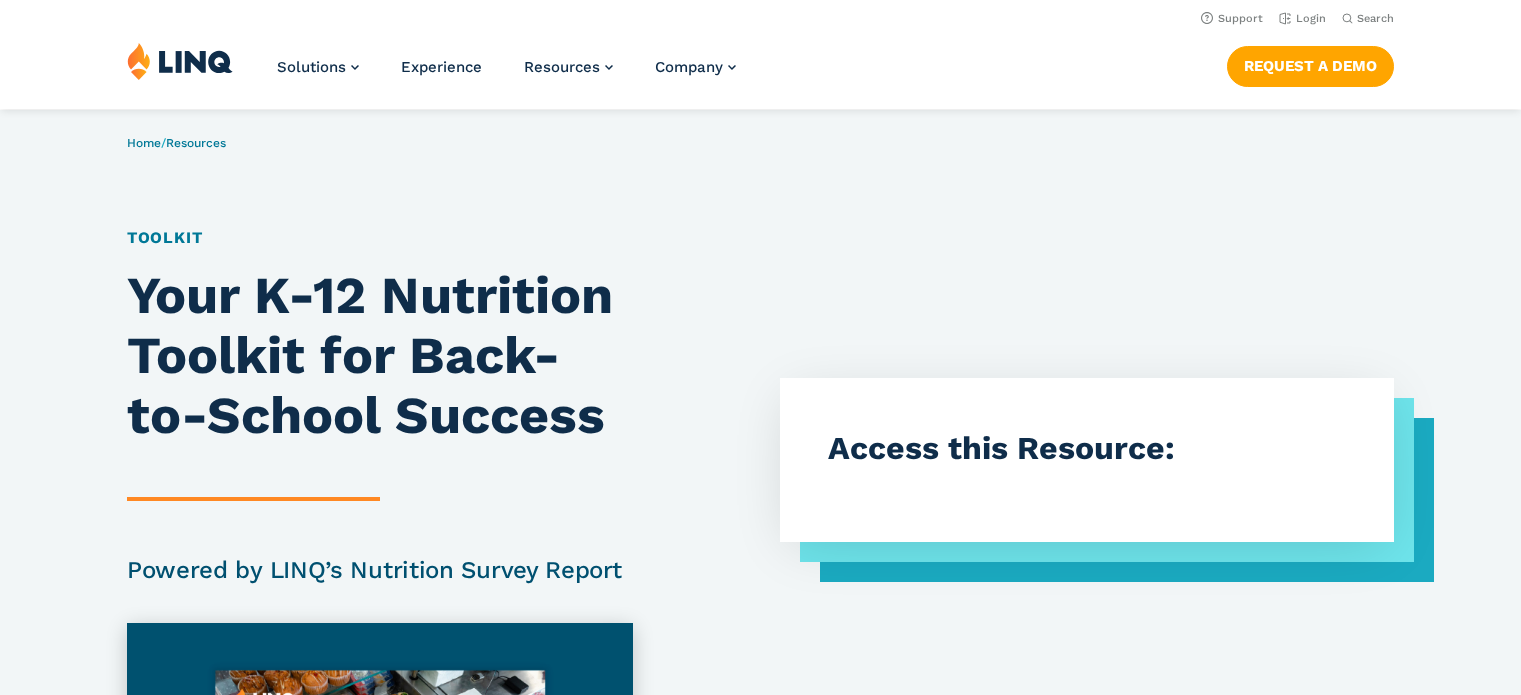 scroll, scrollTop: 0, scrollLeft: 0, axis: both 